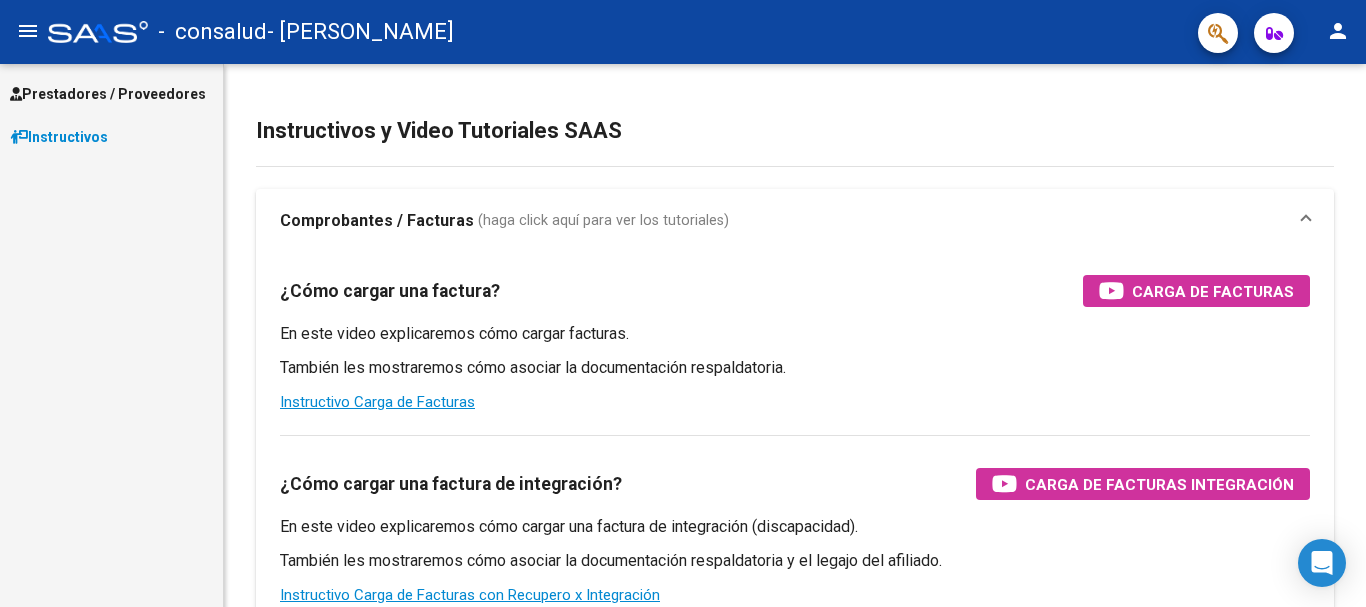 scroll, scrollTop: 0, scrollLeft: 0, axis: both 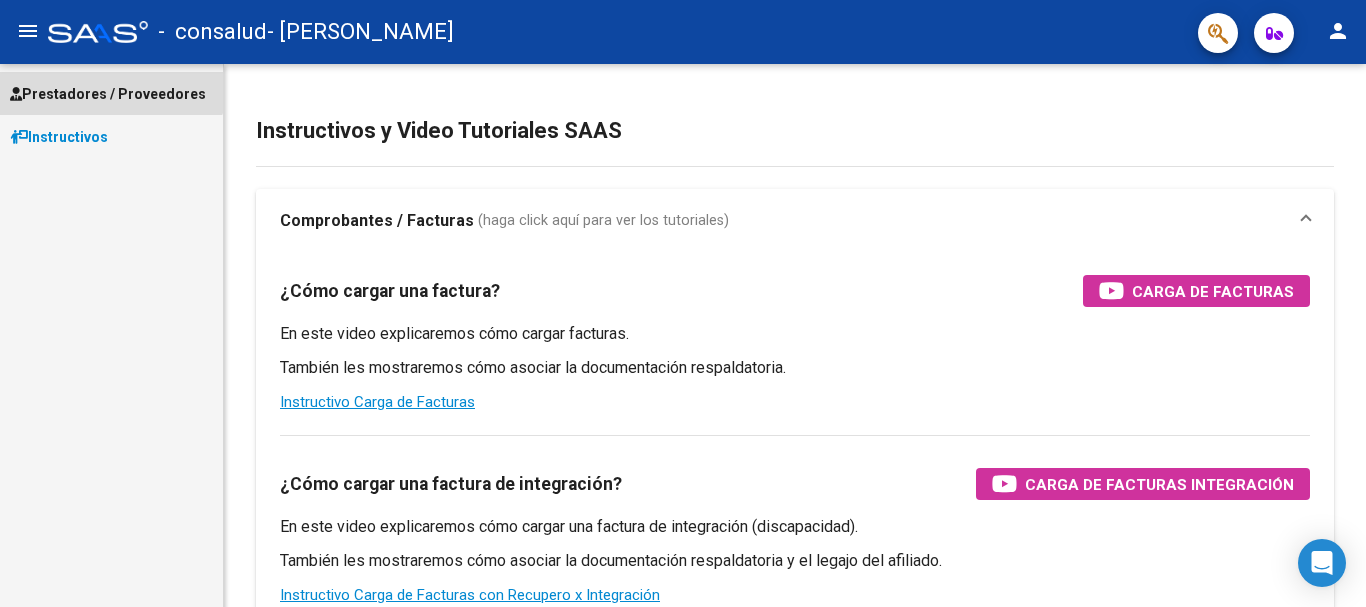 click on "Prestadores / Proveedores" at bounding box center (111, 93) 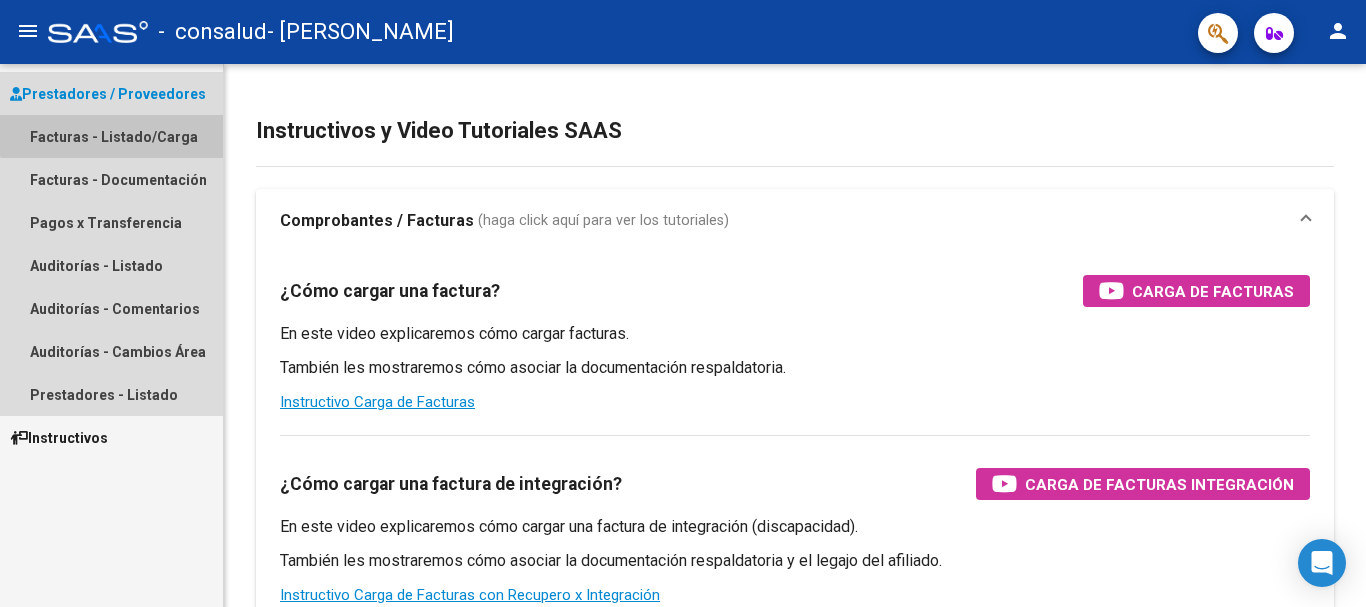click on "Facturas - Listado/Carga" at bounding box center [111, 136] 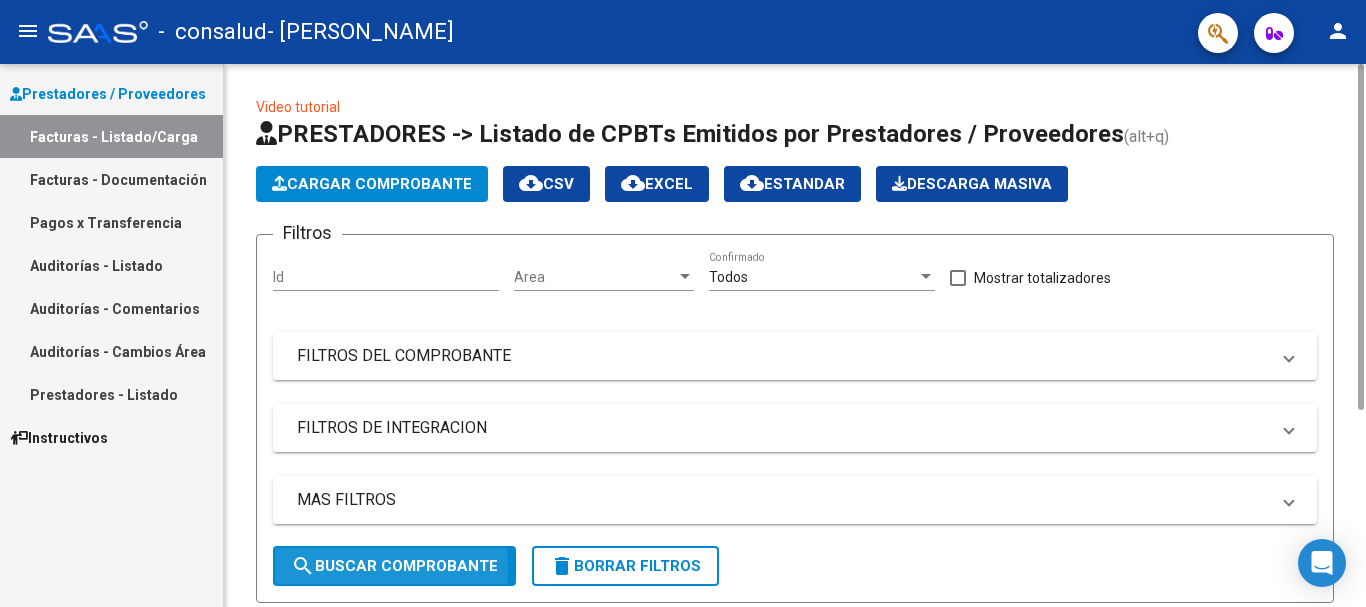 click on "search  Buscar Comprobante" 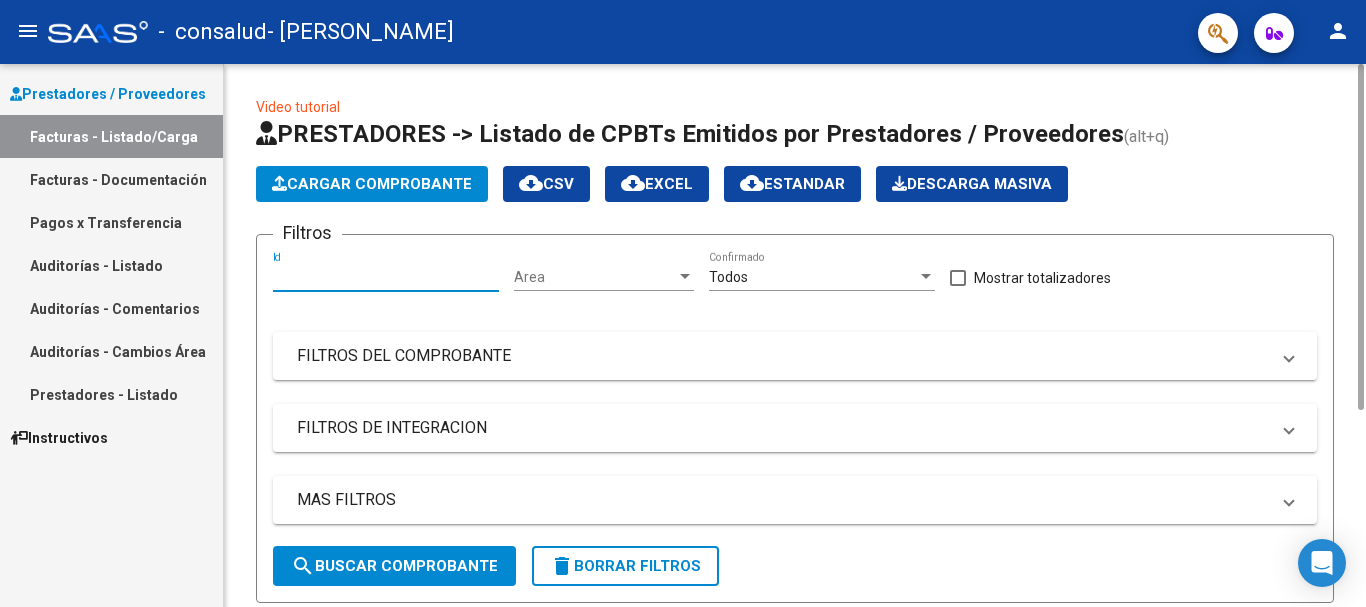 click on "Id" at bounding box center (386, 277) 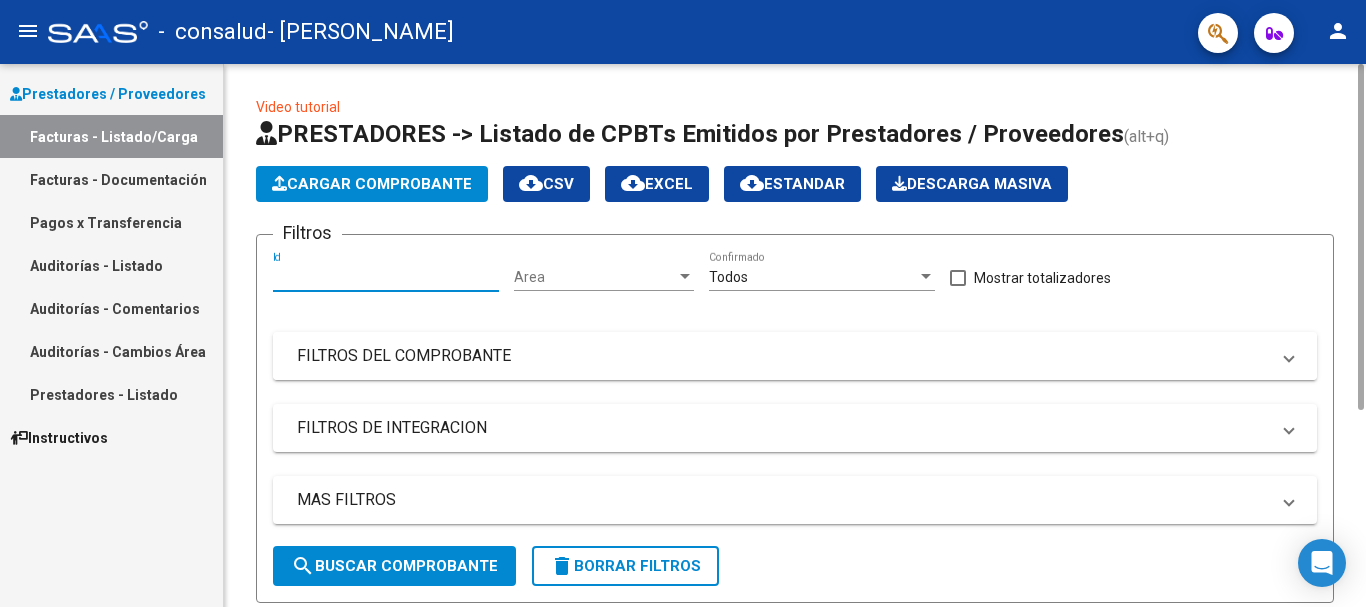 click on "FILTROS DEL COMPROBANTE" at bounding box center [783, 356] 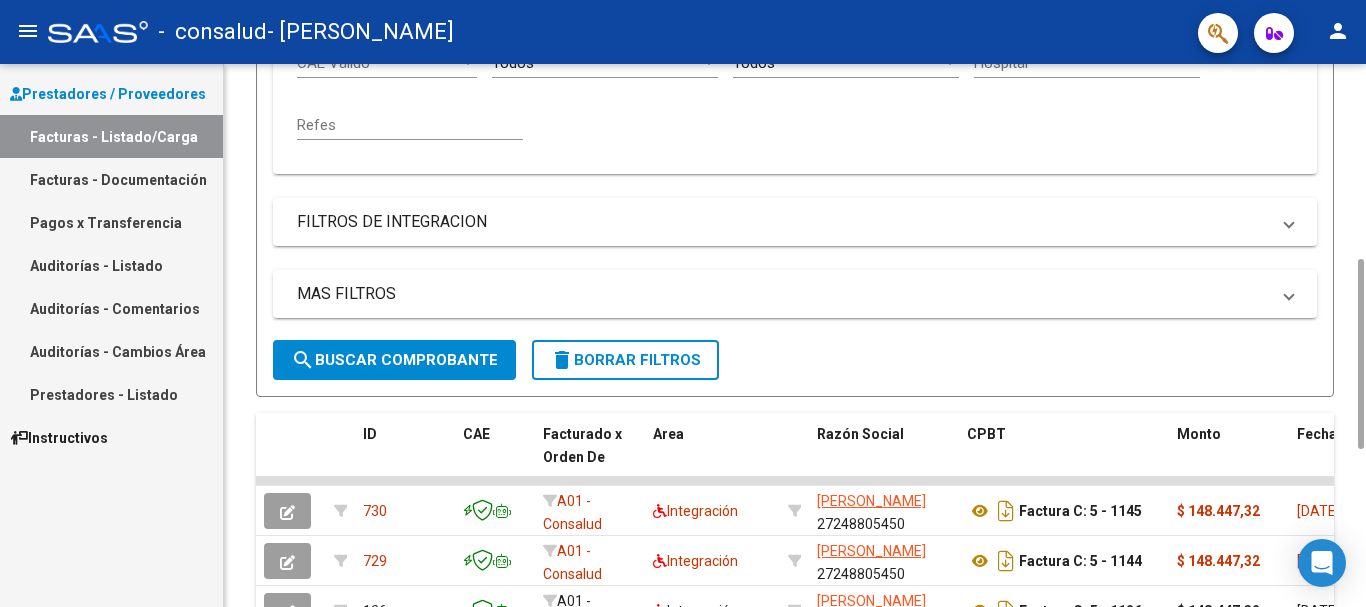 scroll, scrollTop: 503, scrollLeft: 0, axis: vertical 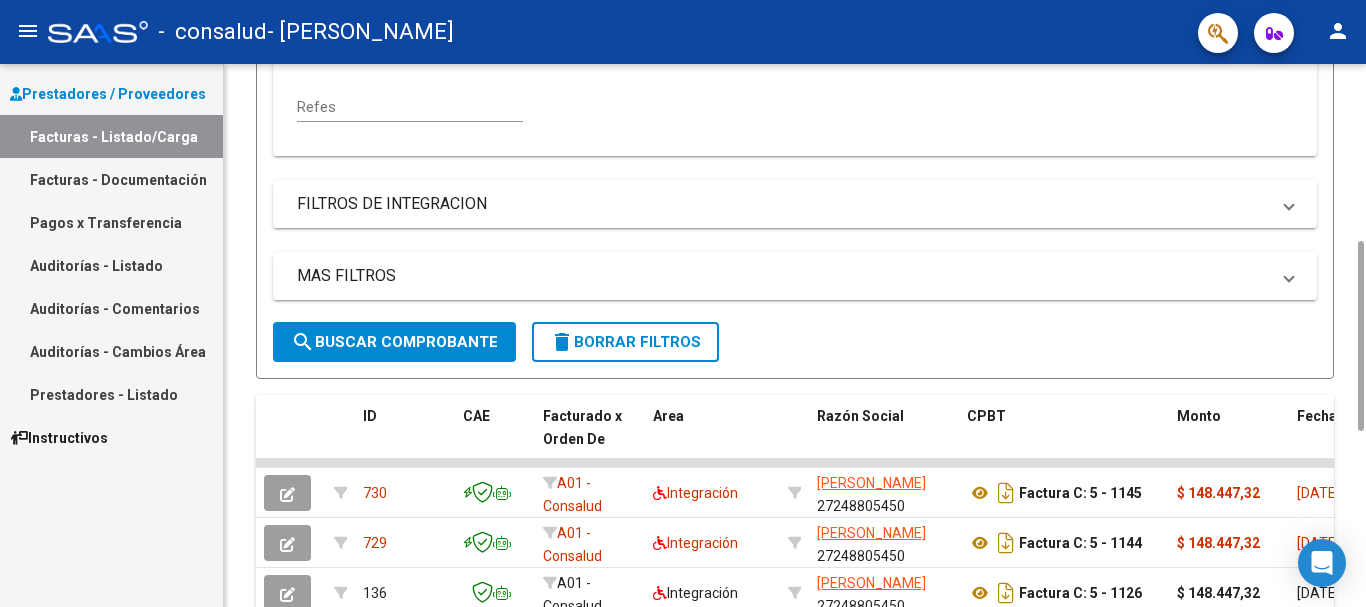 drag, startPoint x: 1357, startPoint y: 323, endPoint x: 1363, endPoint y: 646, distance: 323.05573 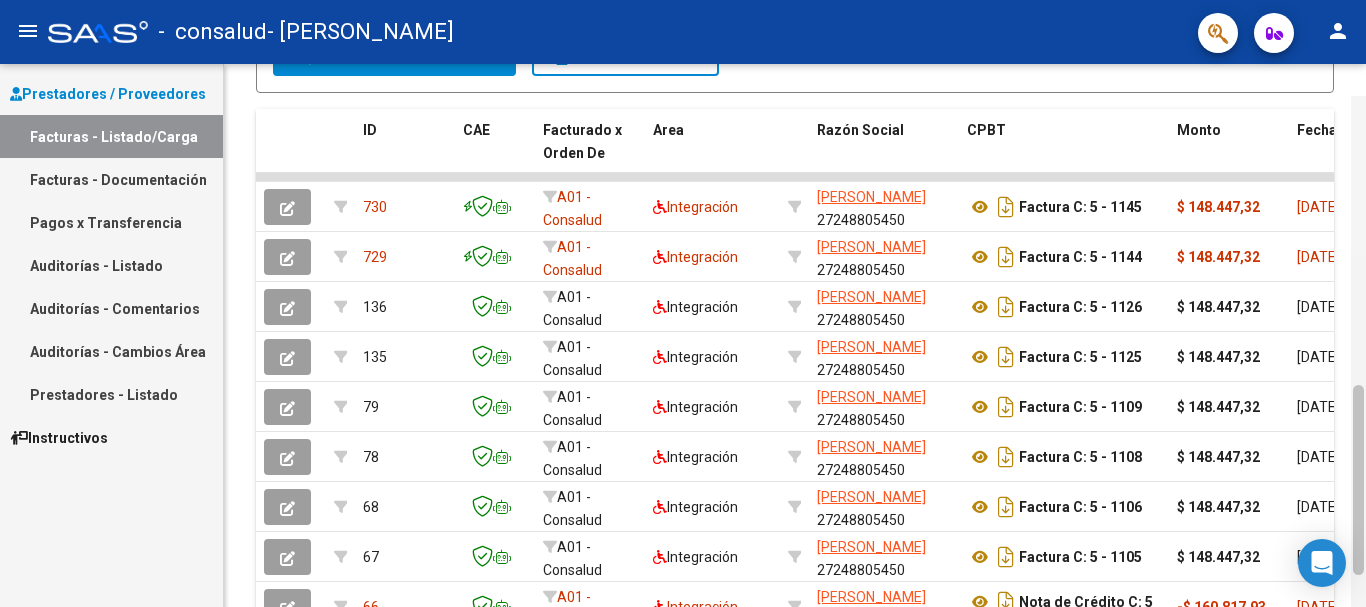 scroll, scrollTop: 821, scrollLeft: 0, axis: vertical 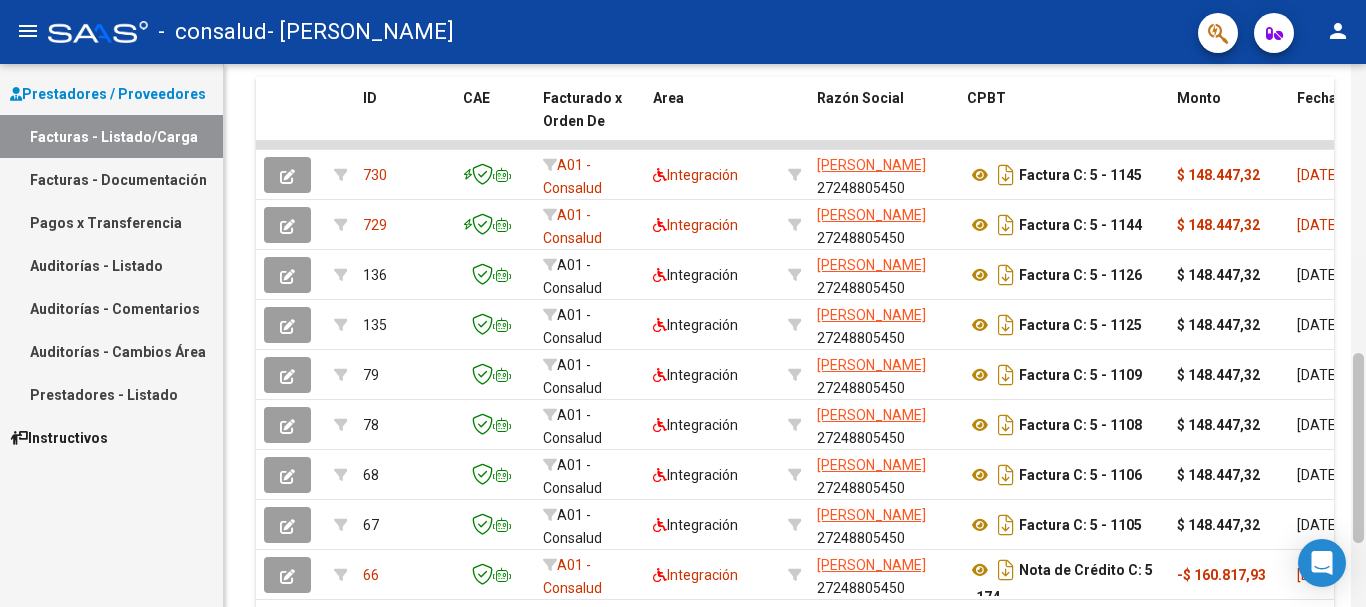 drag, startPoint x: 1361, startPoint y: 269, endPoint x: 1365, endPoint y: 381, distance: 112.0714 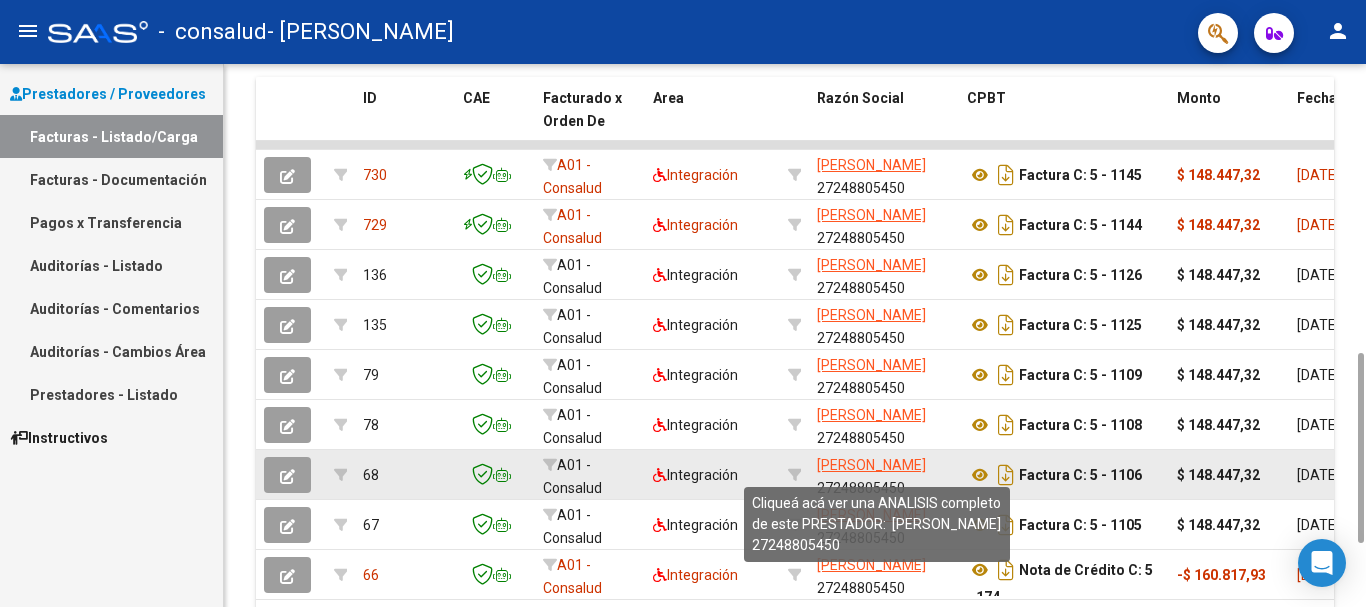 click on "[PERSON_NAME] [PERSON_NAME]" 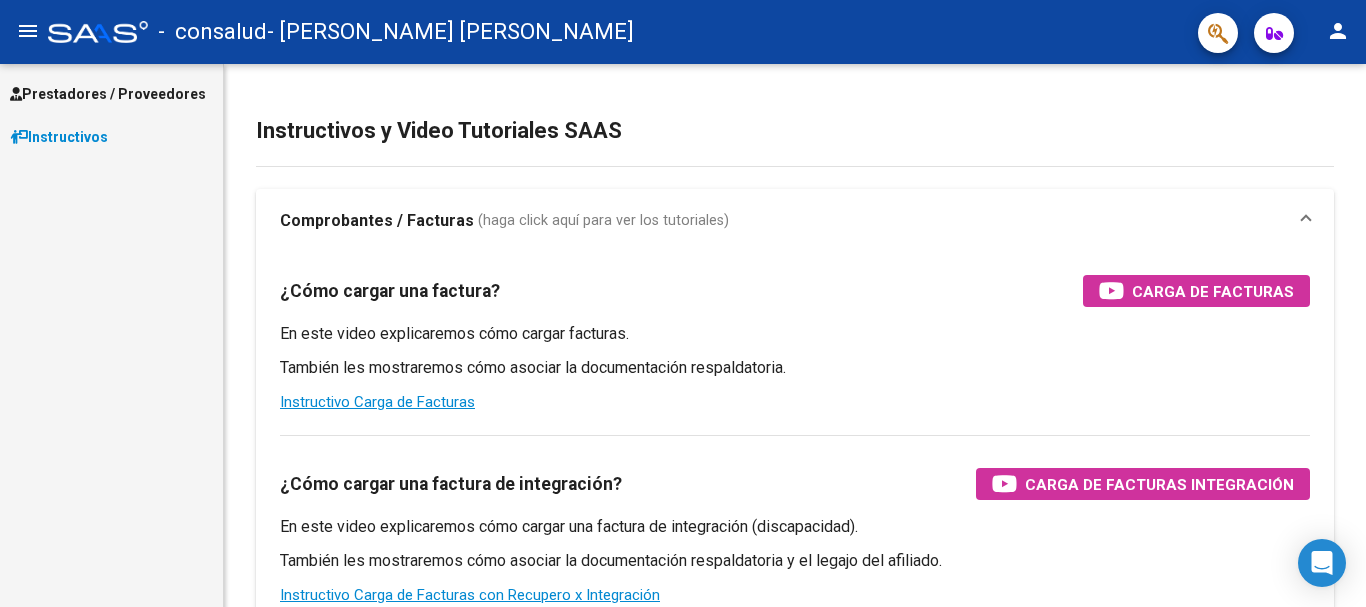 scroll, scrollTop: 0, scrollLeft: 0, axis: both 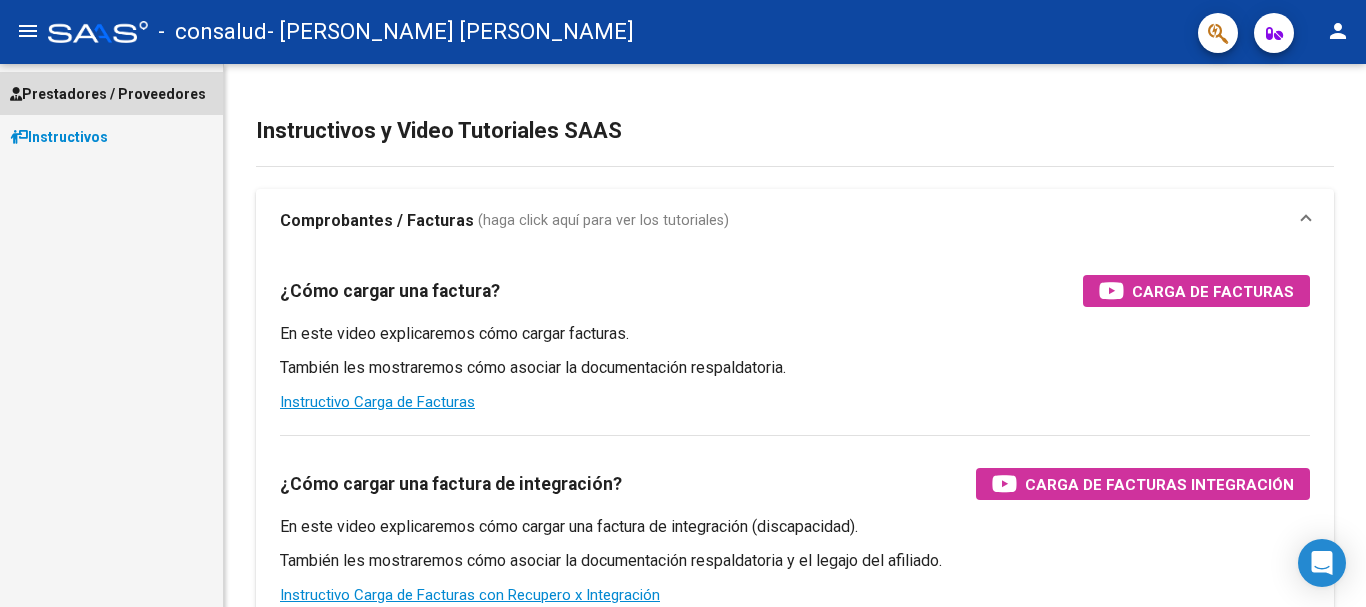 click on "Prestadores / Proveedores" at bounding box center (108, 94) 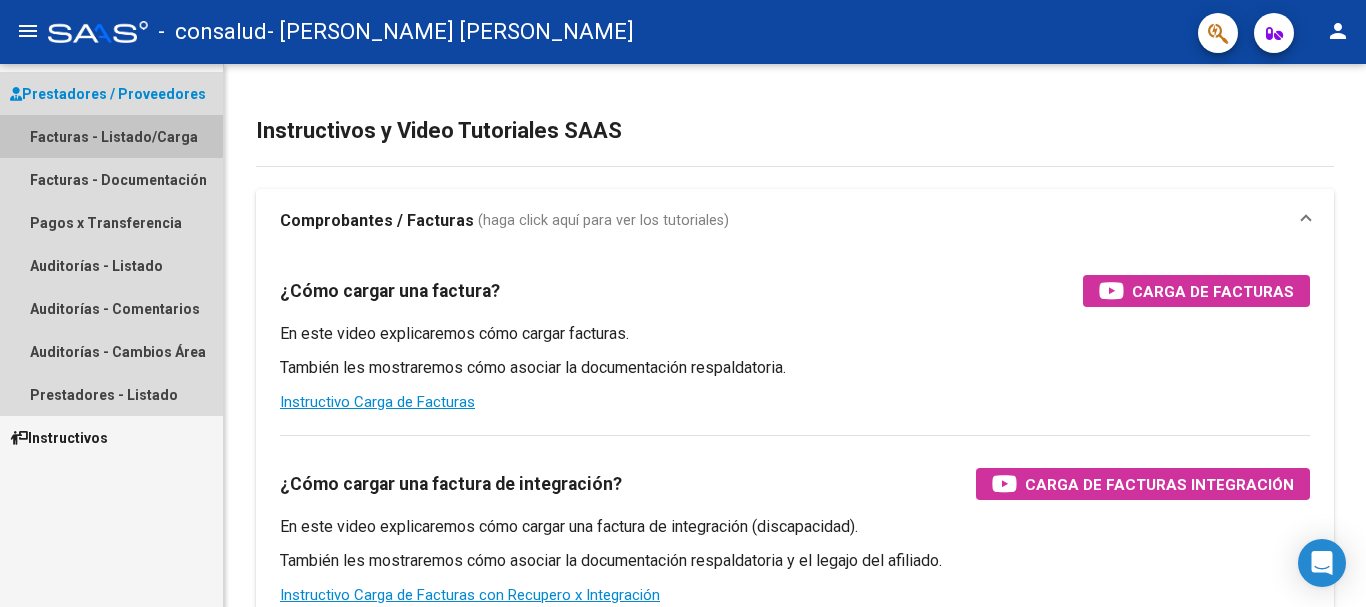 click on "Facturas - Listado/Carga" at bounding box center [111, 136] 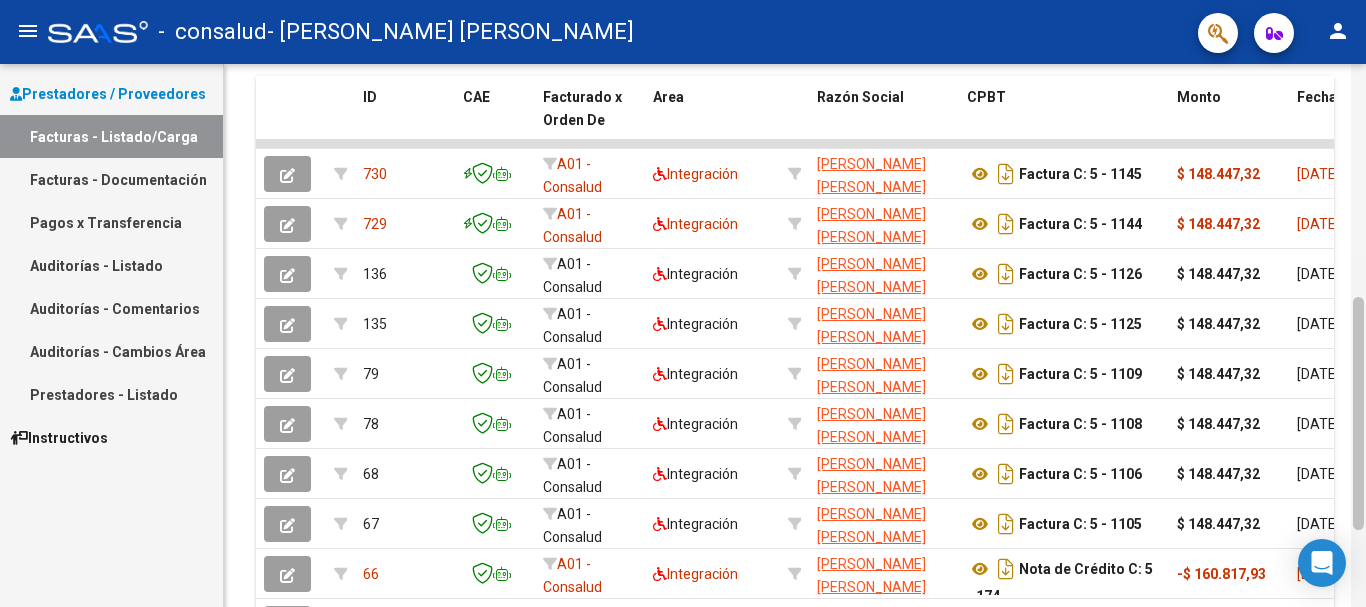 click 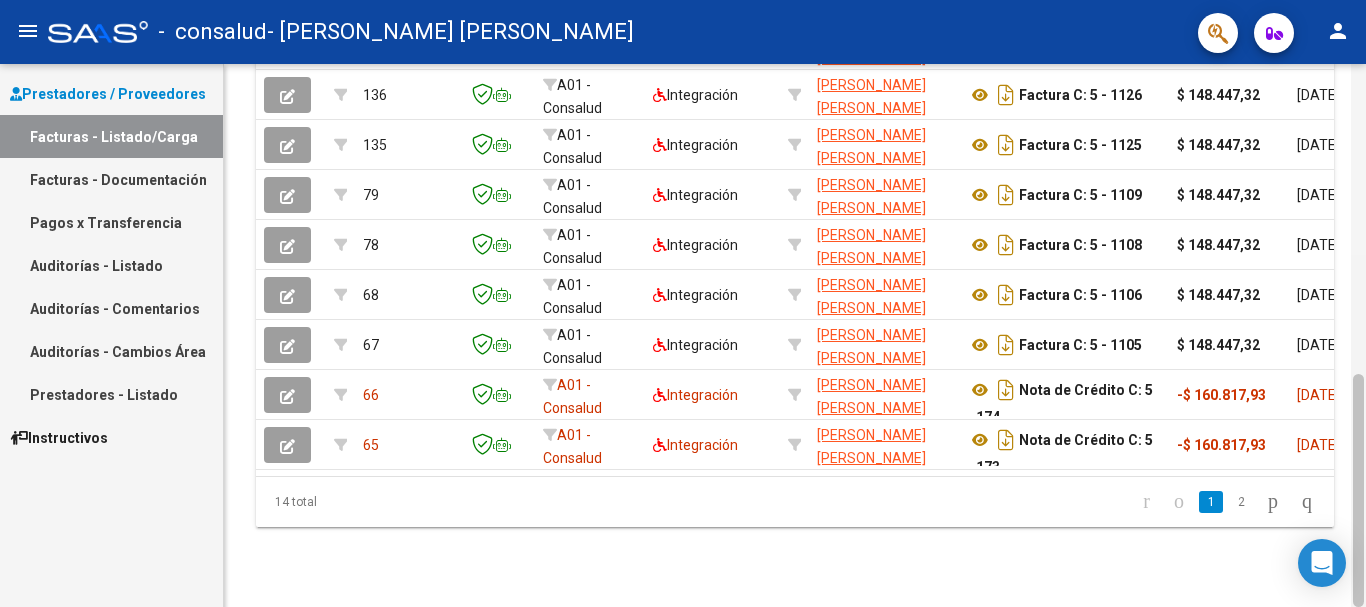 click 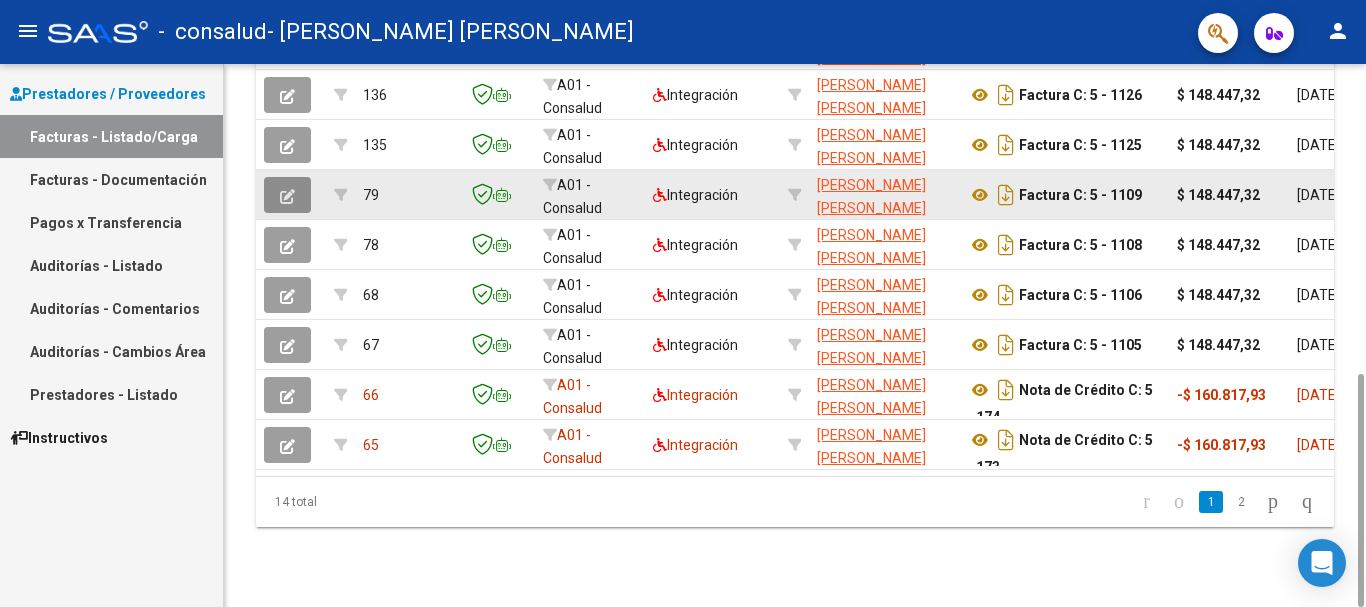 click 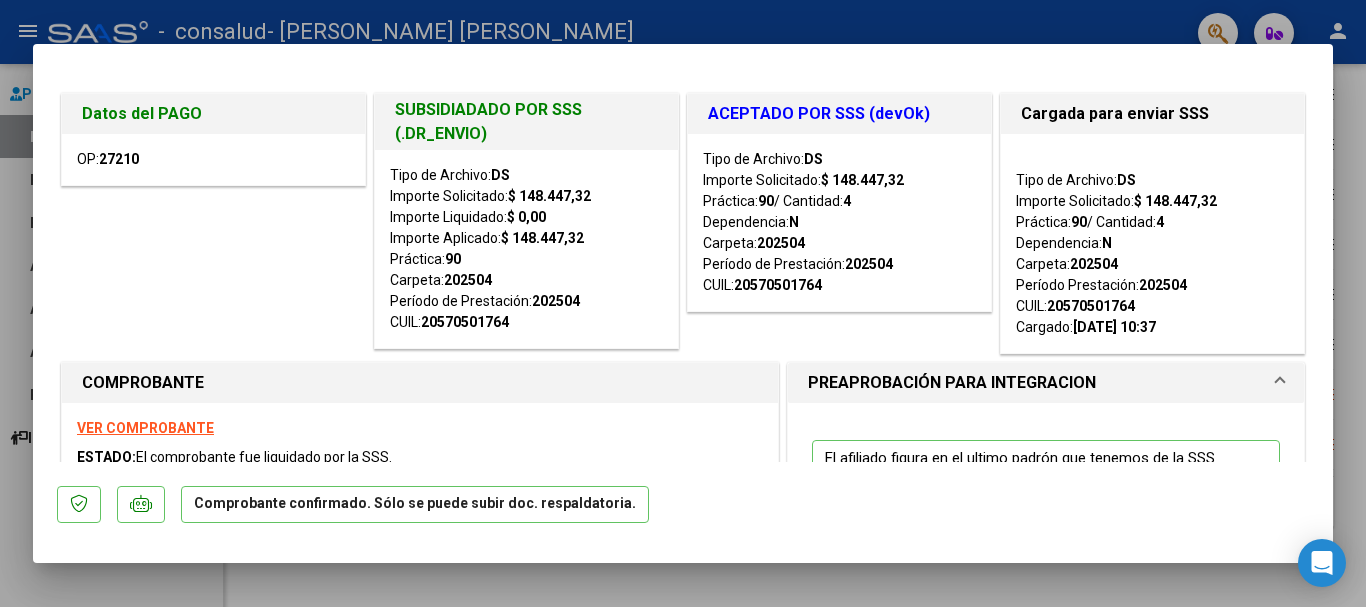 scroll, scrollTop: 344, scrollLeft: 0, axis: vertical 